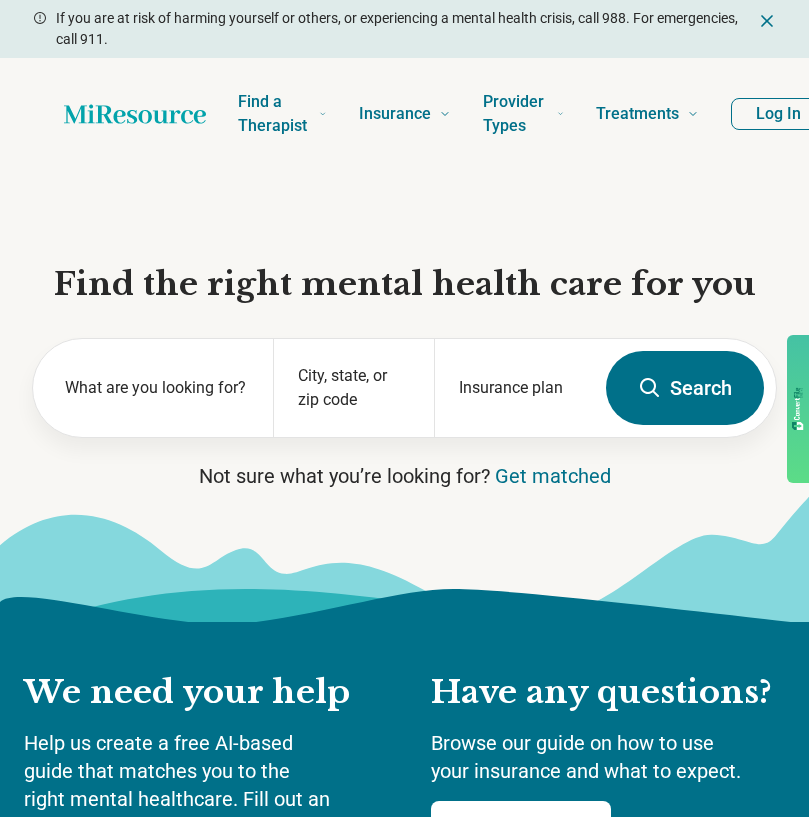 scroll, scrollTop: 0, scrollLeft: 0, axis: both 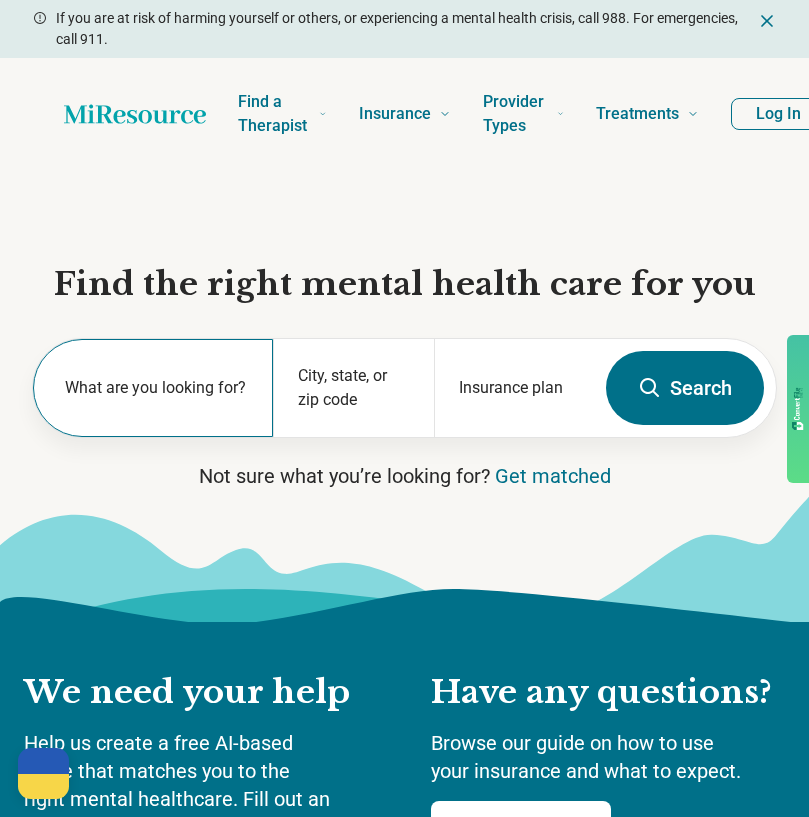 click on "What are you looking for?" at bounding box center [157, 388] 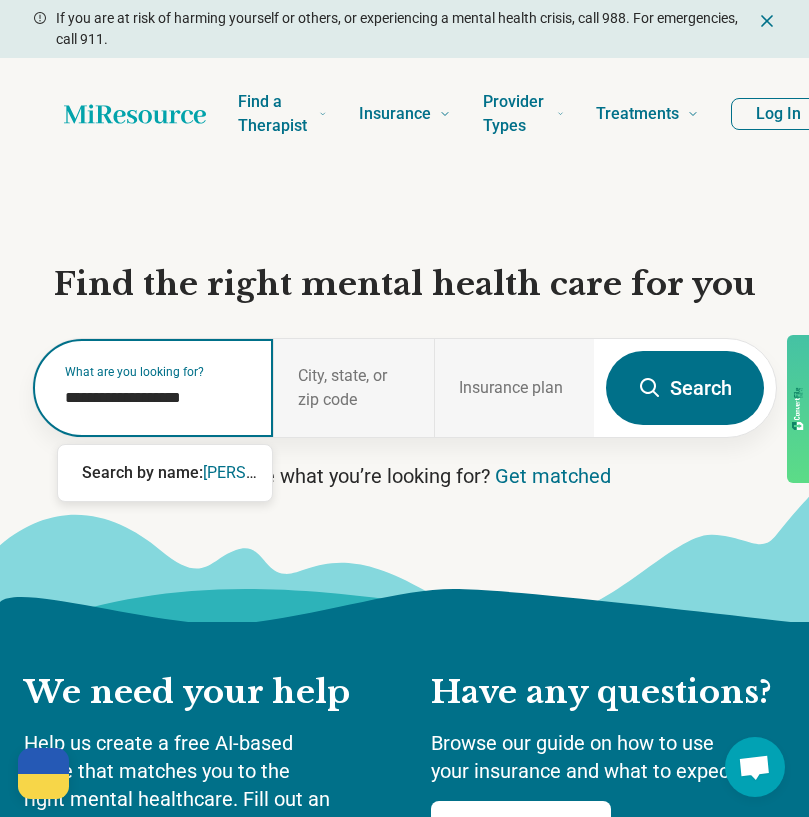 type on "**********" 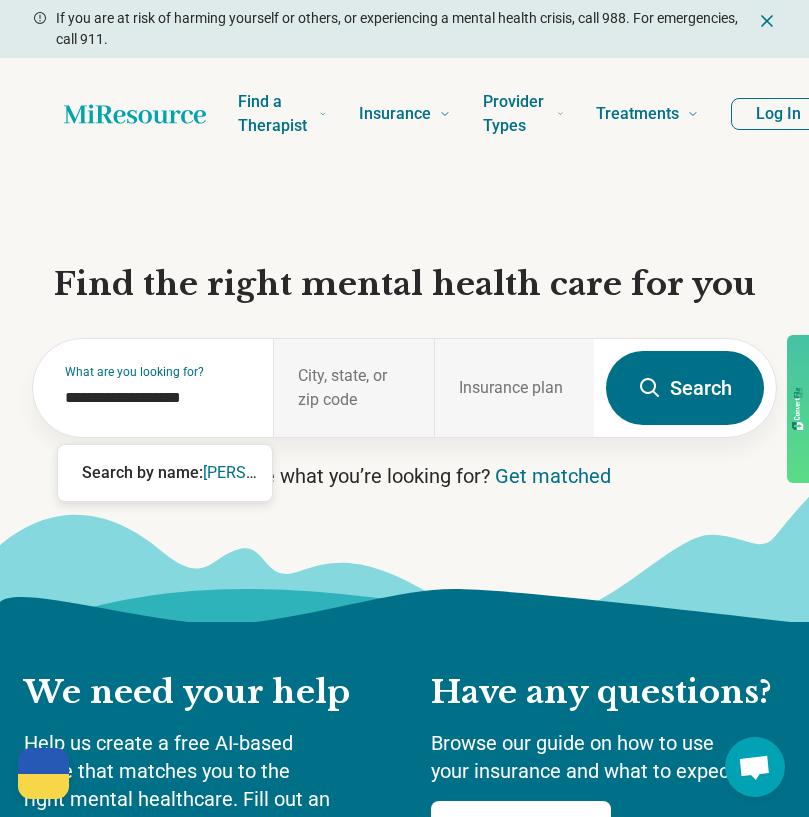 click 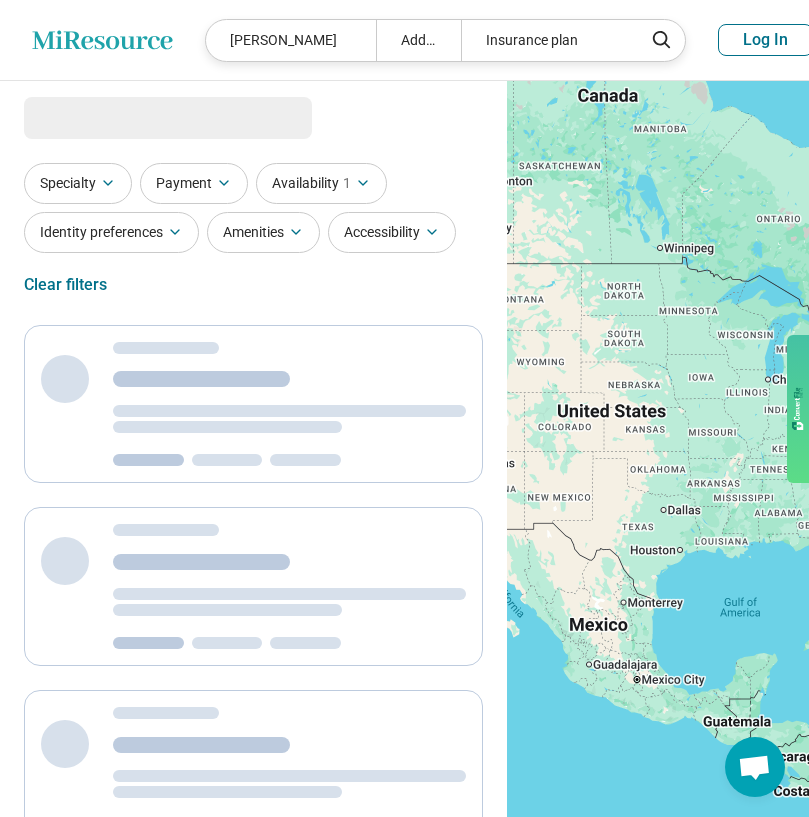 select on "***" 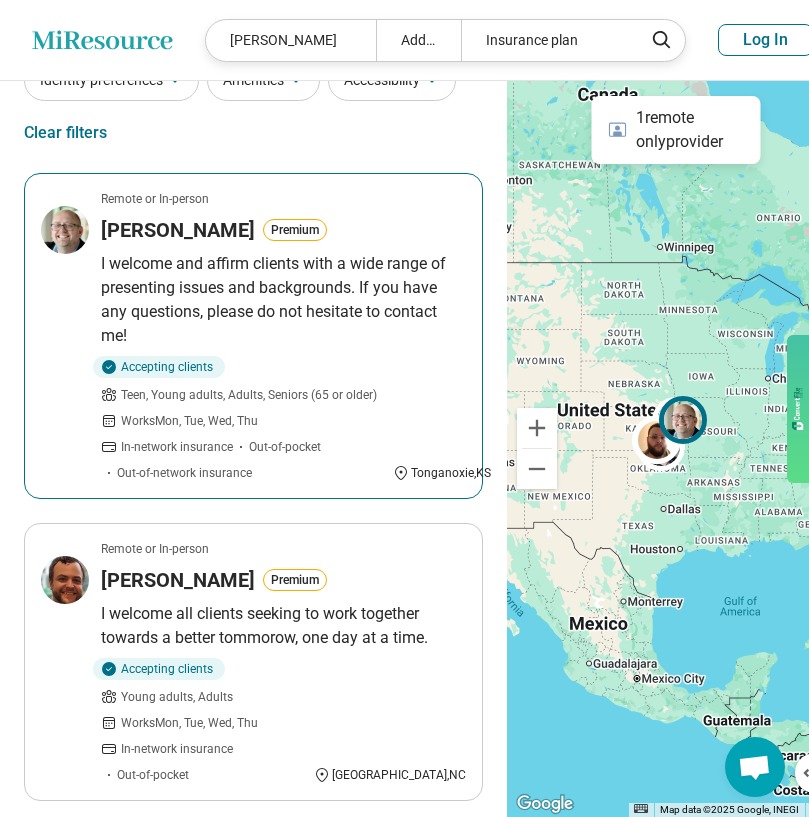 scroll, scrollTop: 210, scrollLeft: 0, axis: vertical 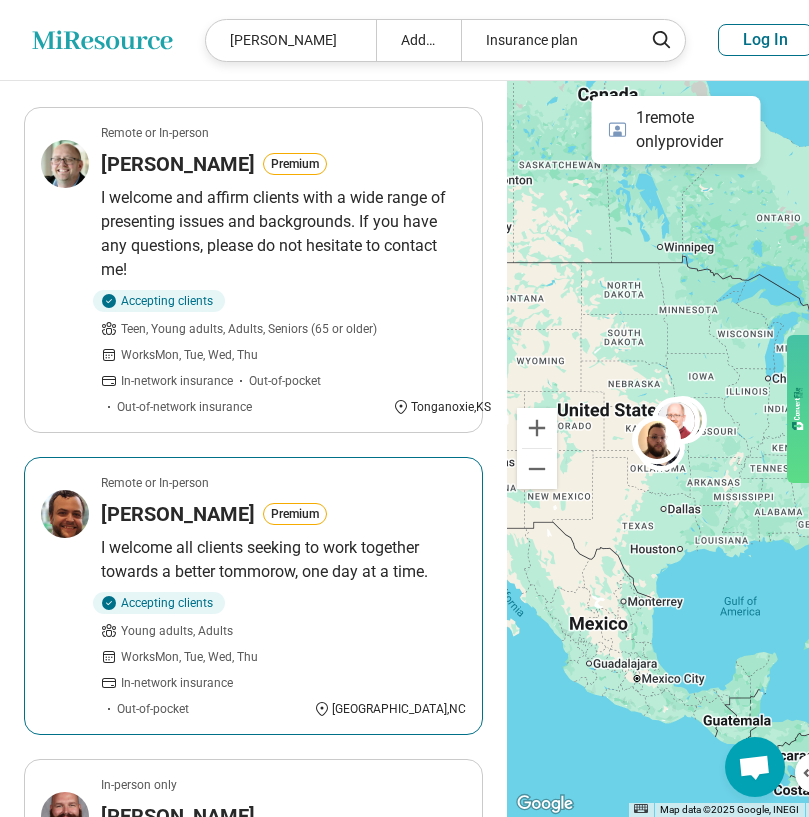 click on "I welcome all clients seeking to work together towards a better tommorow, one day at a time." at bounding box center (283, 560) 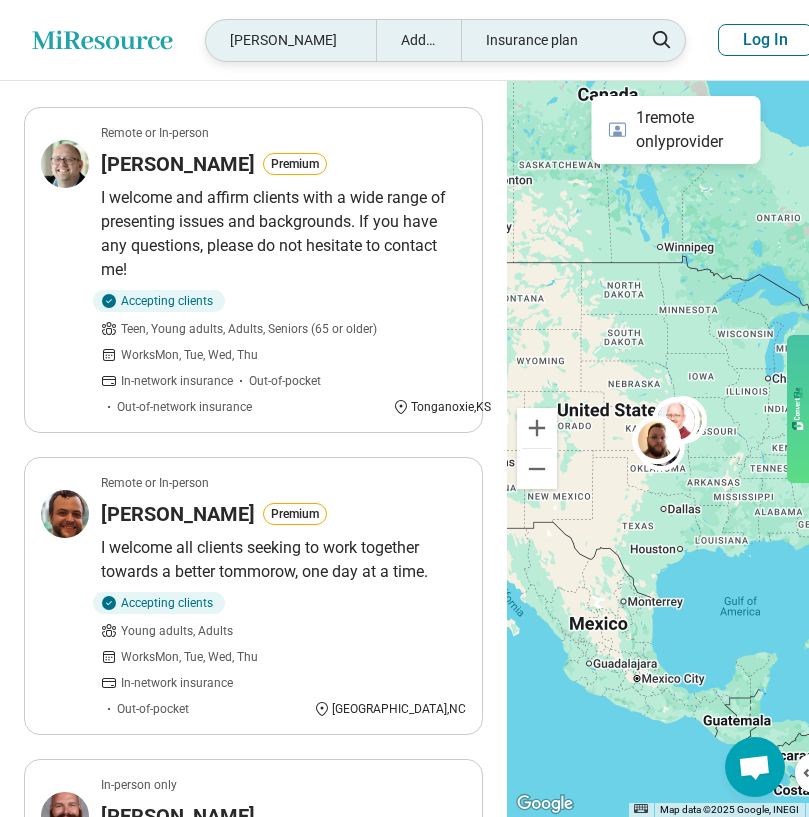click on "Christopher Deviney" at bounding box center (291, 40) 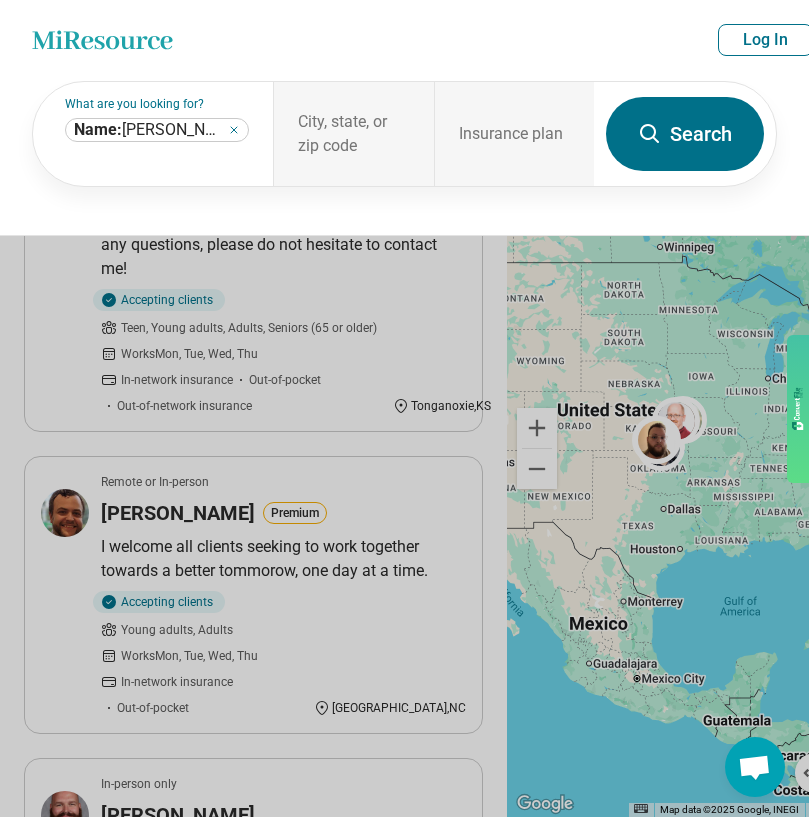 scroll, scrollTop: 209, scrollLeft: 0, axis: vertical 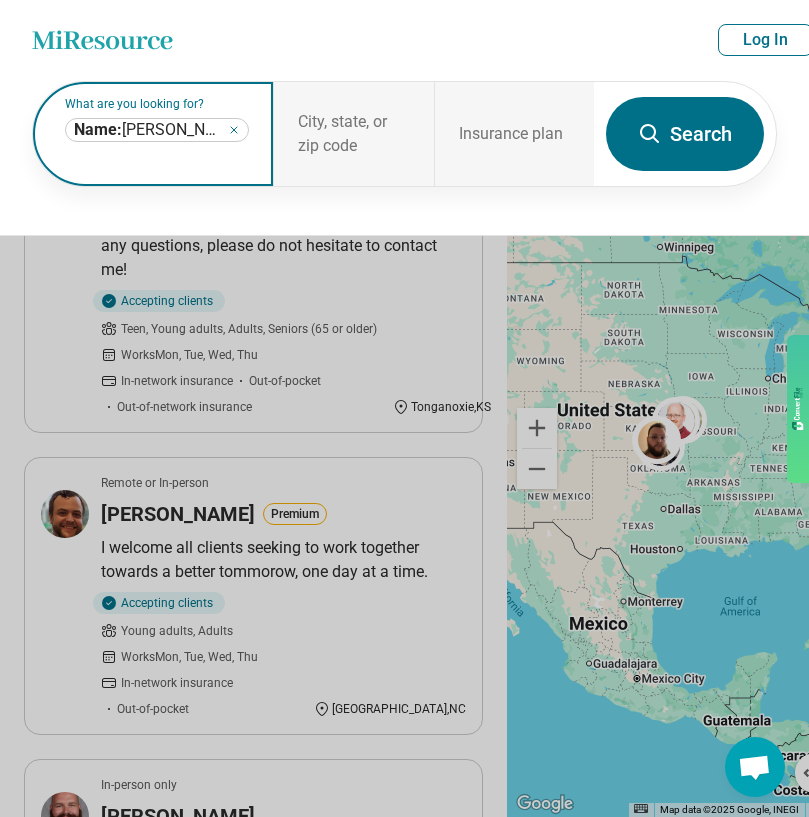 click 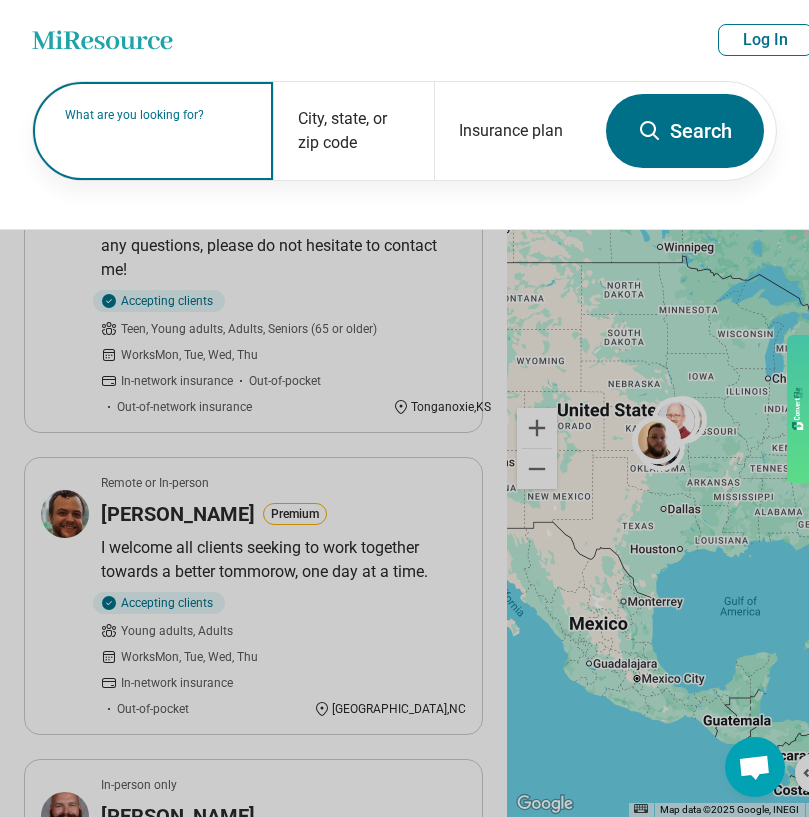 click at bounding box center [157, 141] 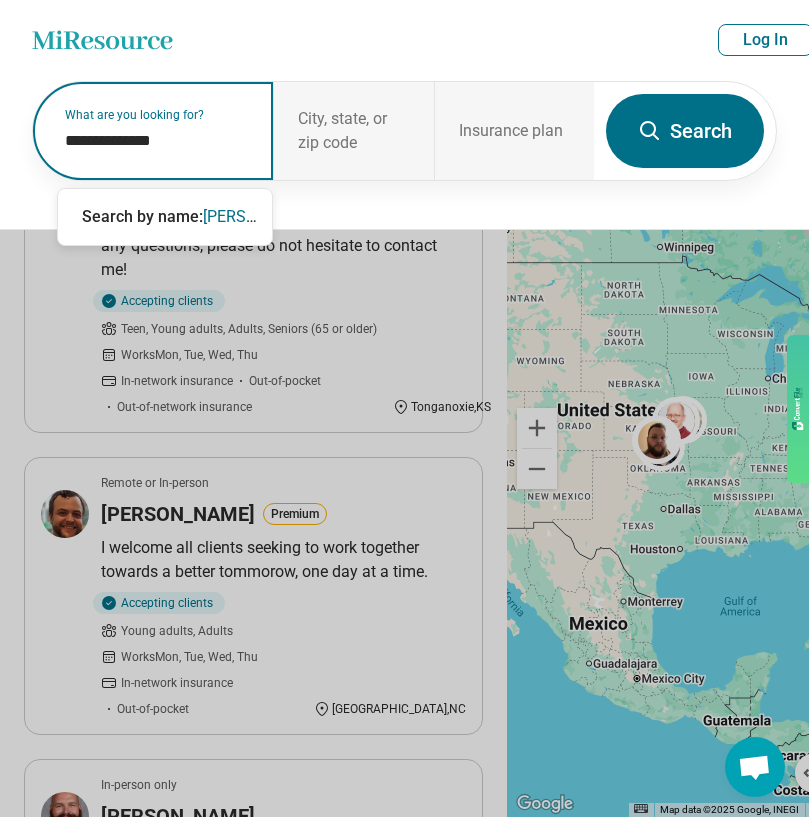 type on "**********" 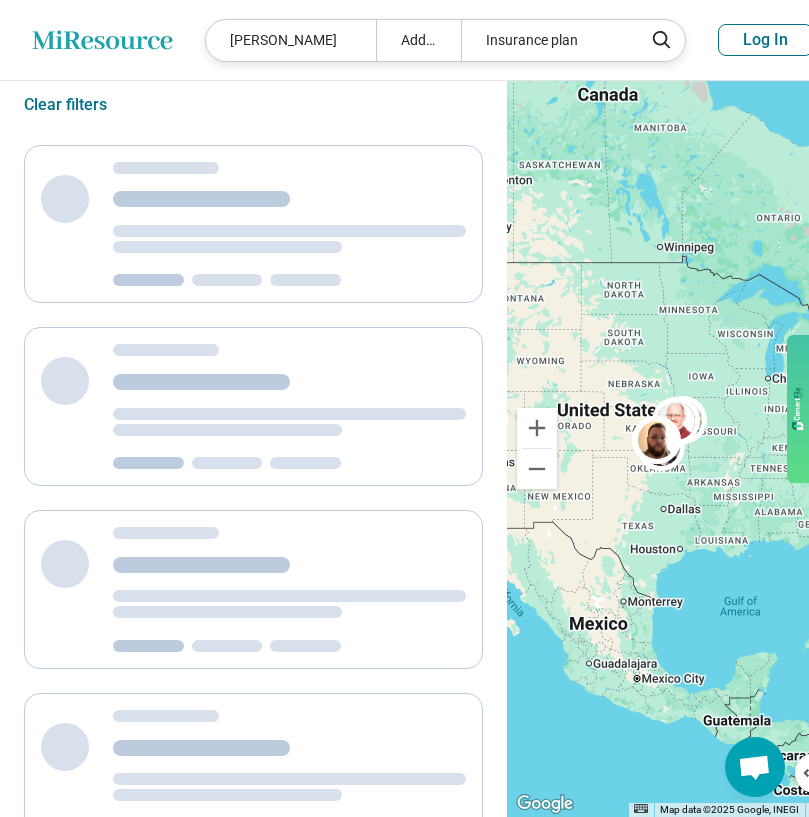 scroll, scrollTop: 0, scrollLeft: 0, axis: both 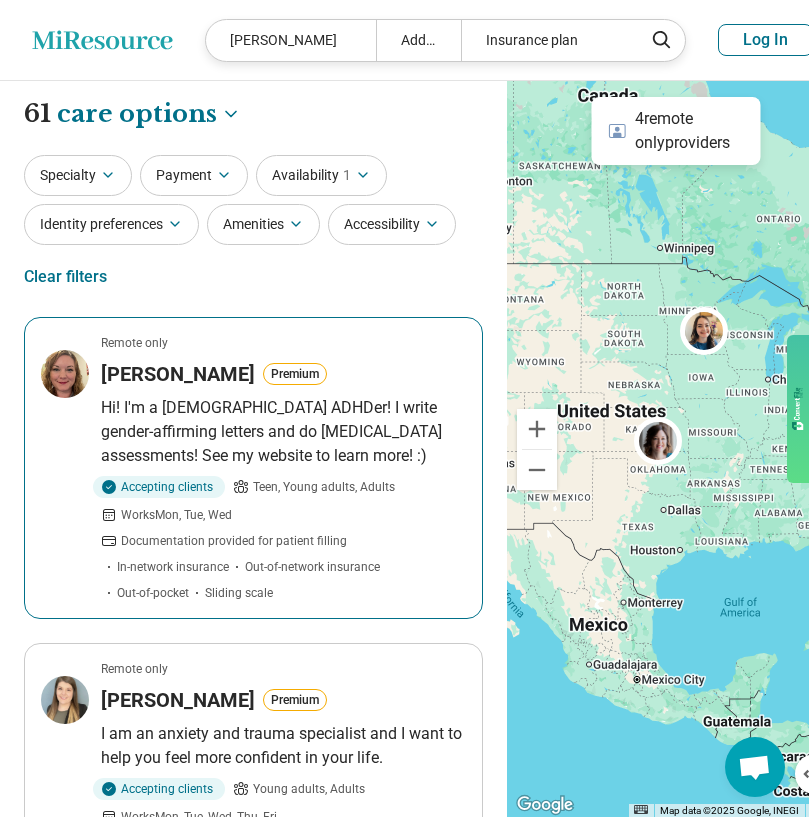 click on "Katherine Mageau Premium" at bounding box center (283, 374) 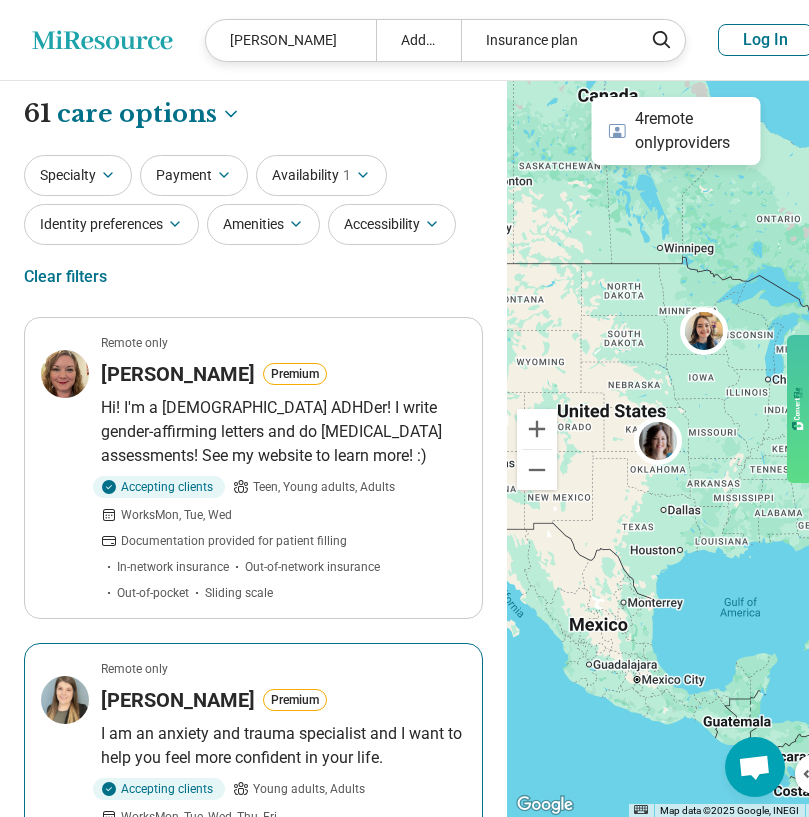 click on "Premium" at bounding box center (295, 700) 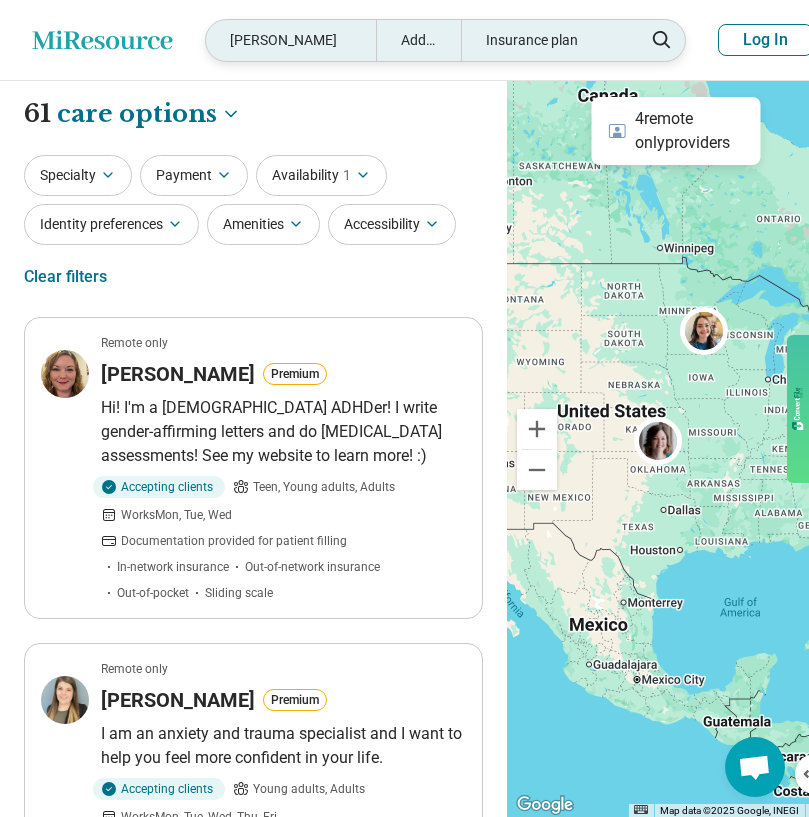 click on "Katherine geiser" at bounding box center (291, 40) 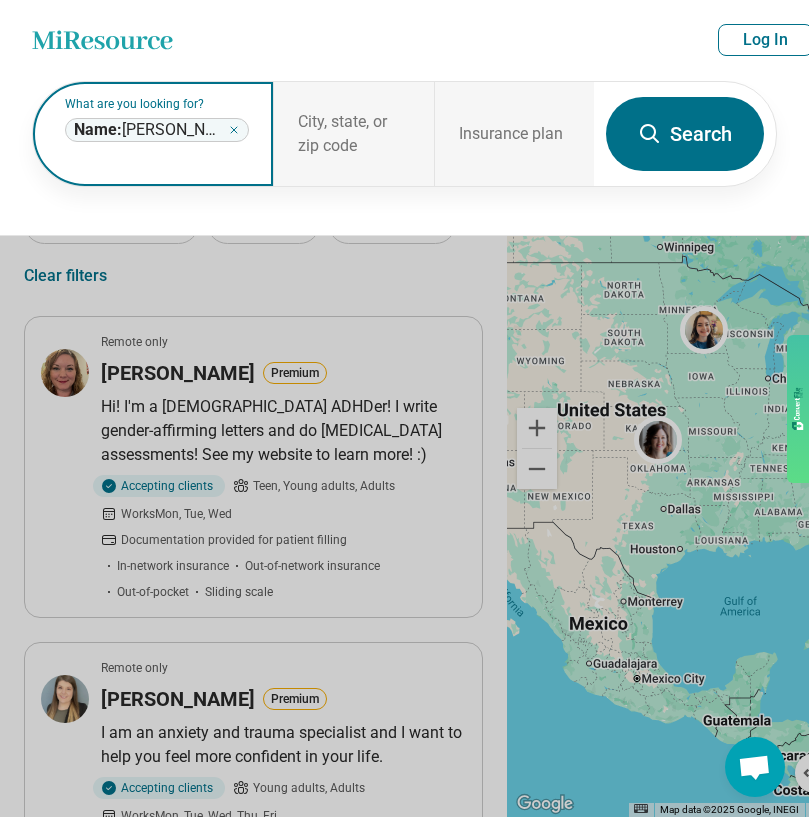 click on "**********" at bounding box center [157, 130] 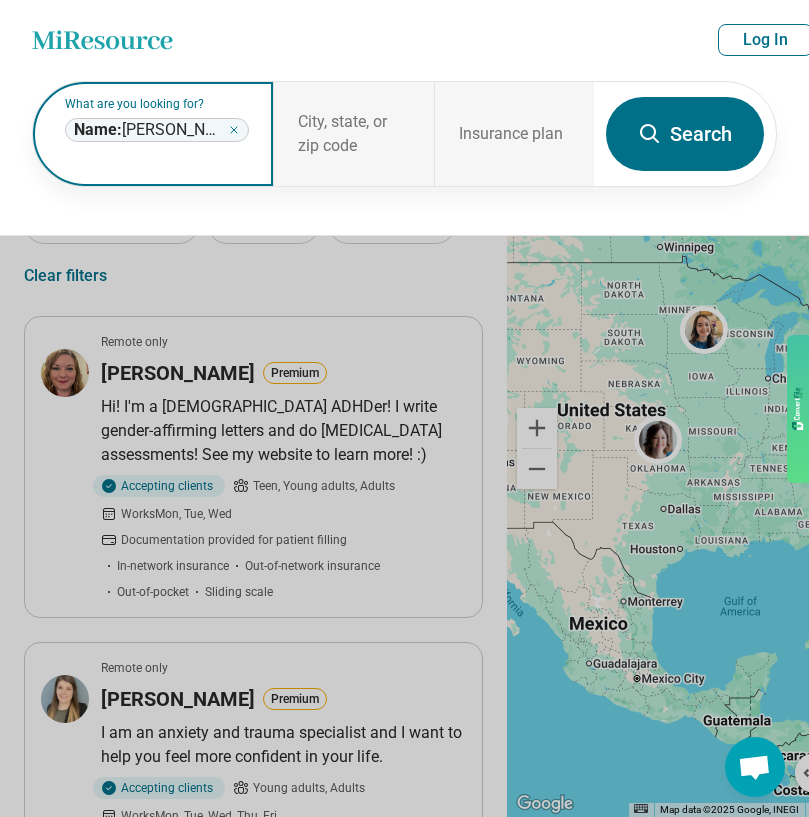 click 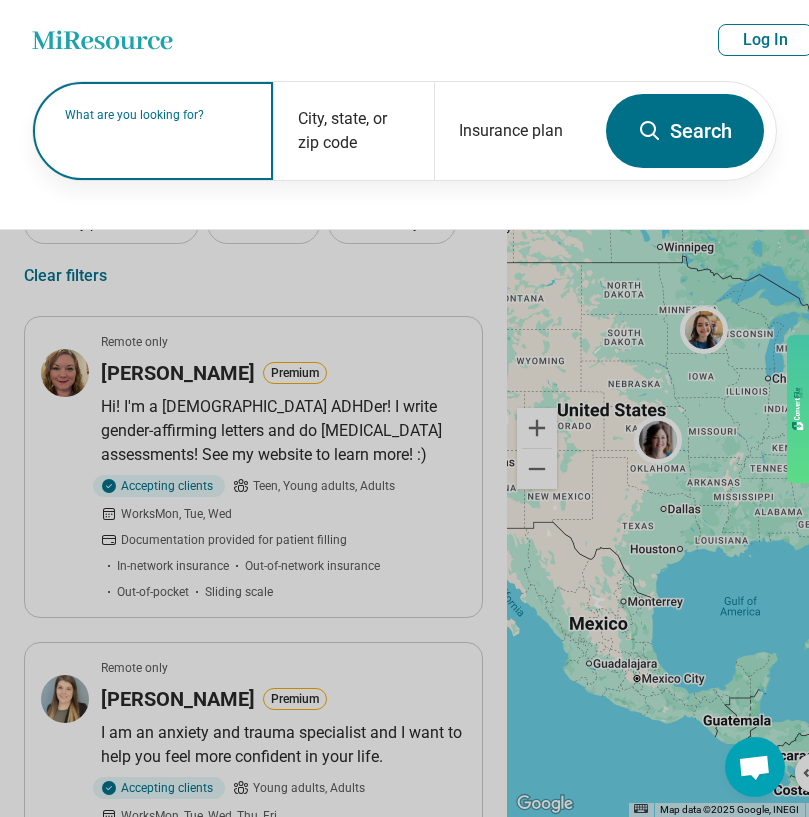 click on "What are you looking for?" at bounding box center [157, 115] 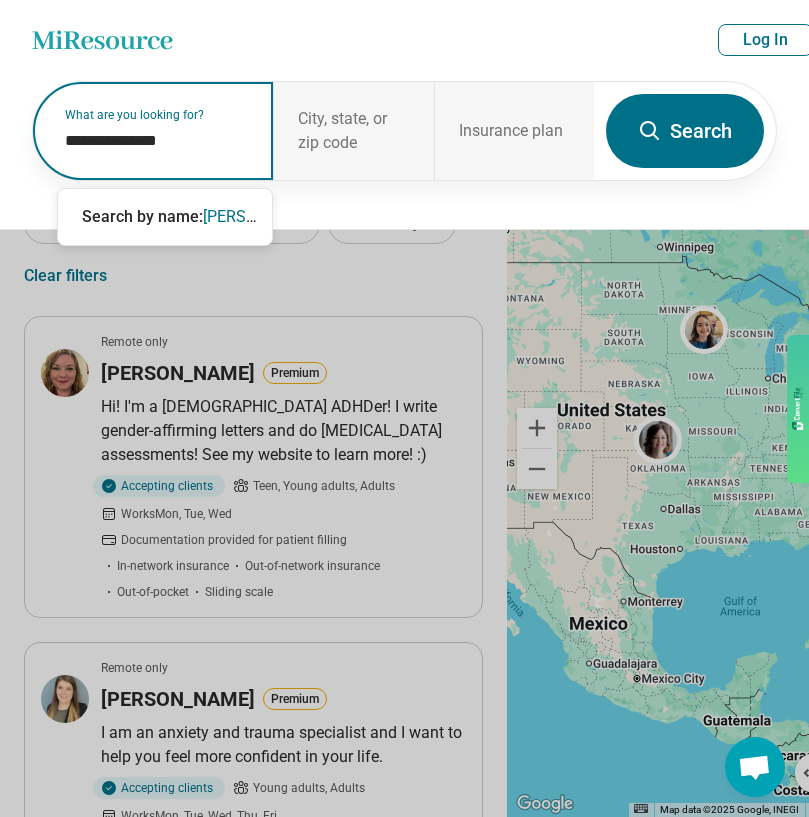 type on "**********" 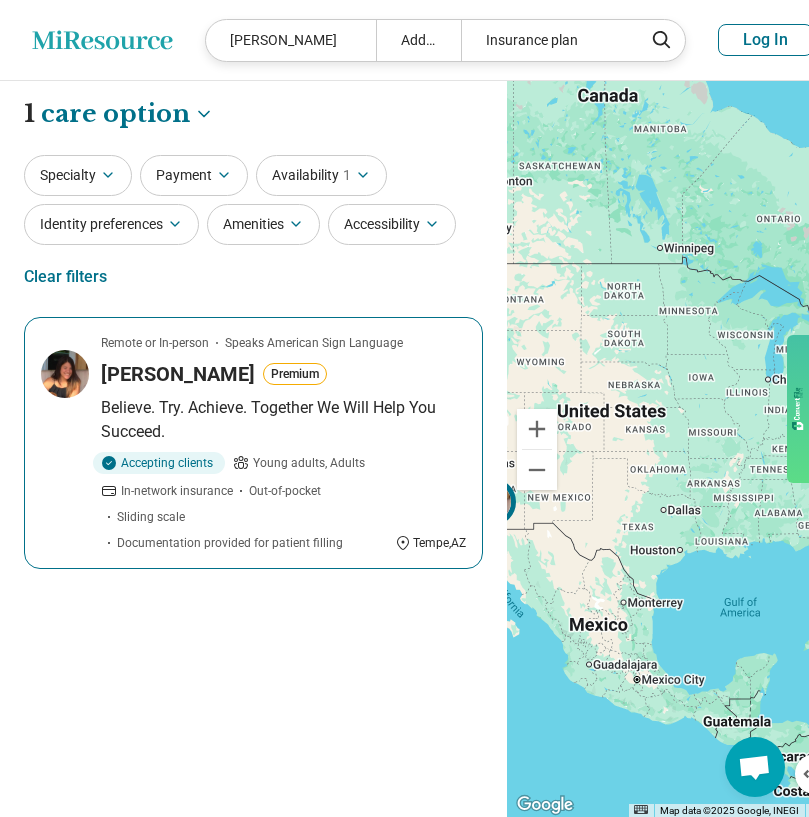 click on "Believe. Try. Achieve. Together We Will Help You Succeed." at bounding box center [283, 420] 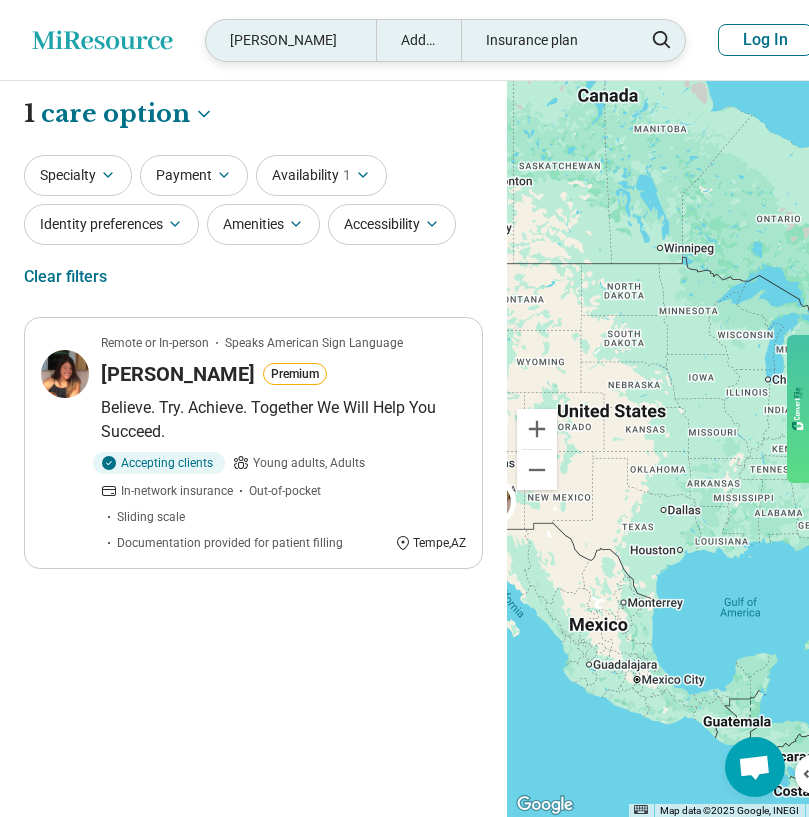 click on "Linda Sue Bohnet" at bounding box center [291, 40] 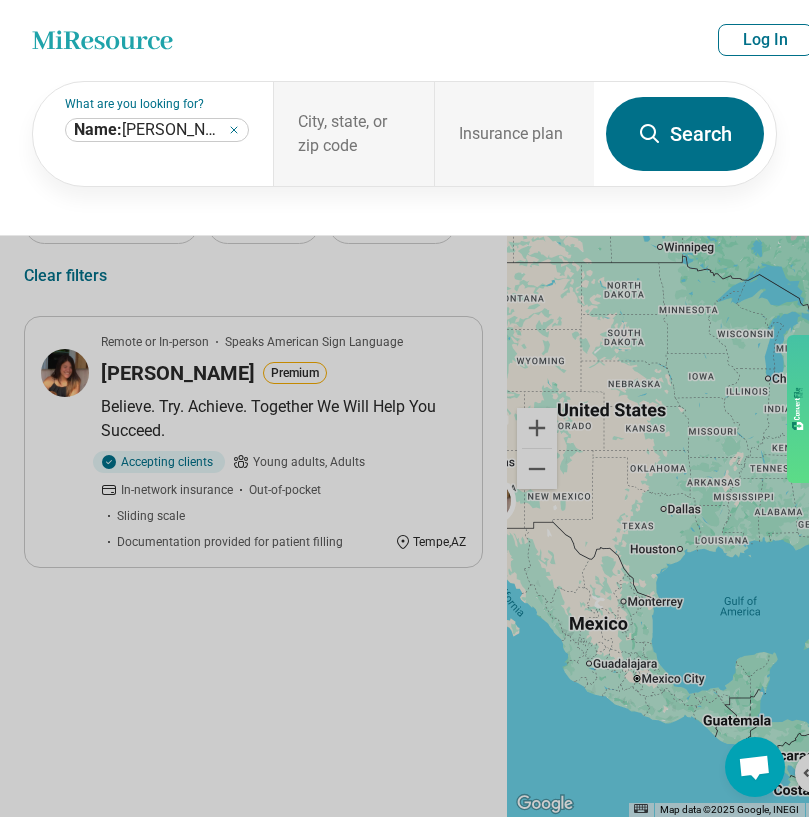 click on "Miresource logo Linda Sue Bohnet Add location Insurance plan Log In" at bounding box center (422, 40) 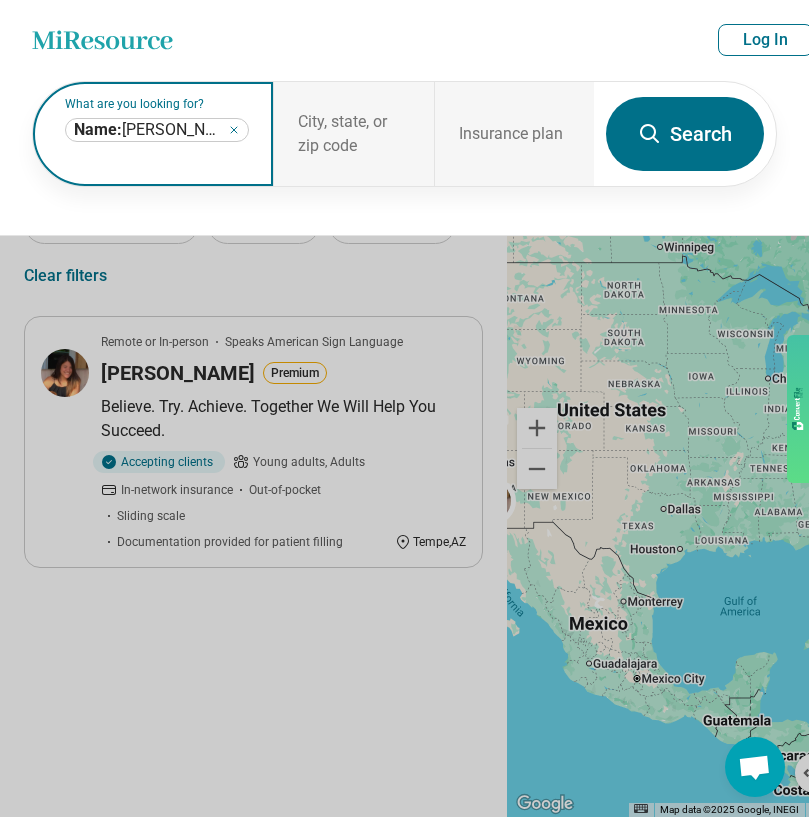 click 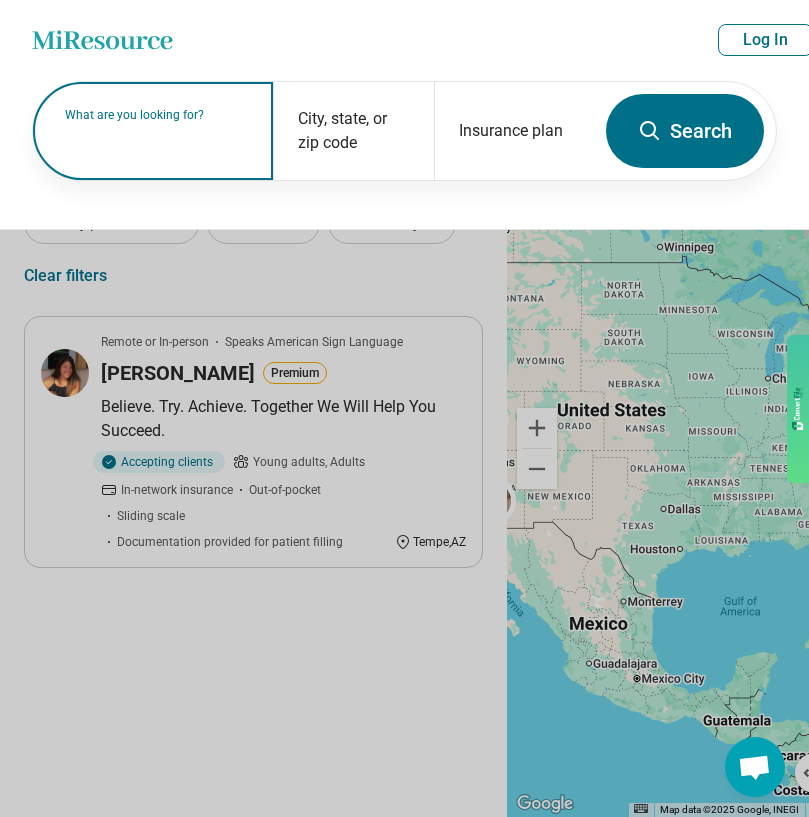 click on "What are you looking for?" at bounding box center (157, 115) 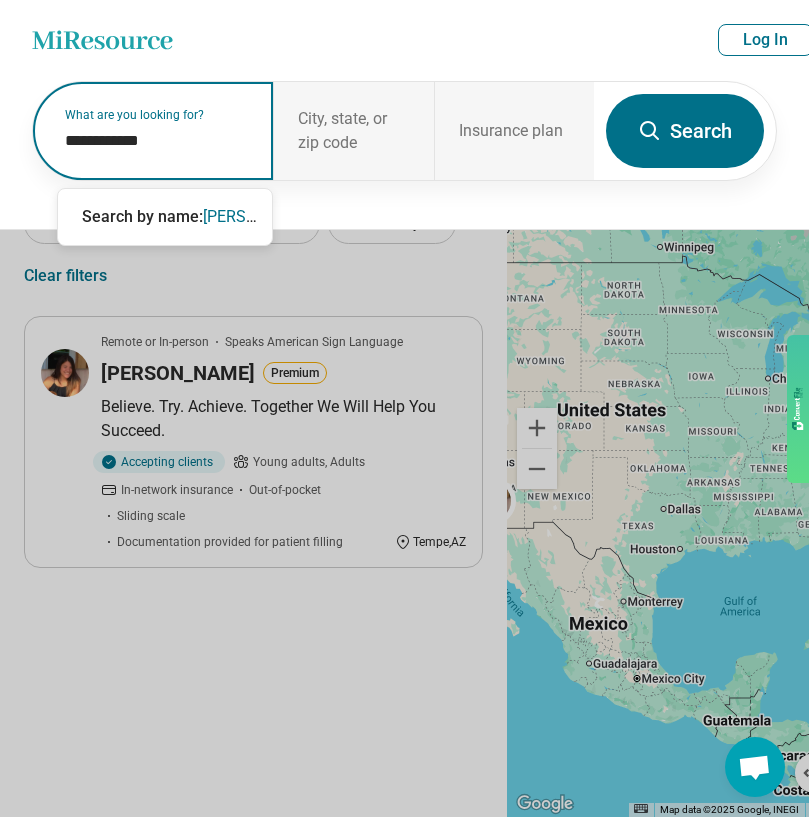 type on "**********" 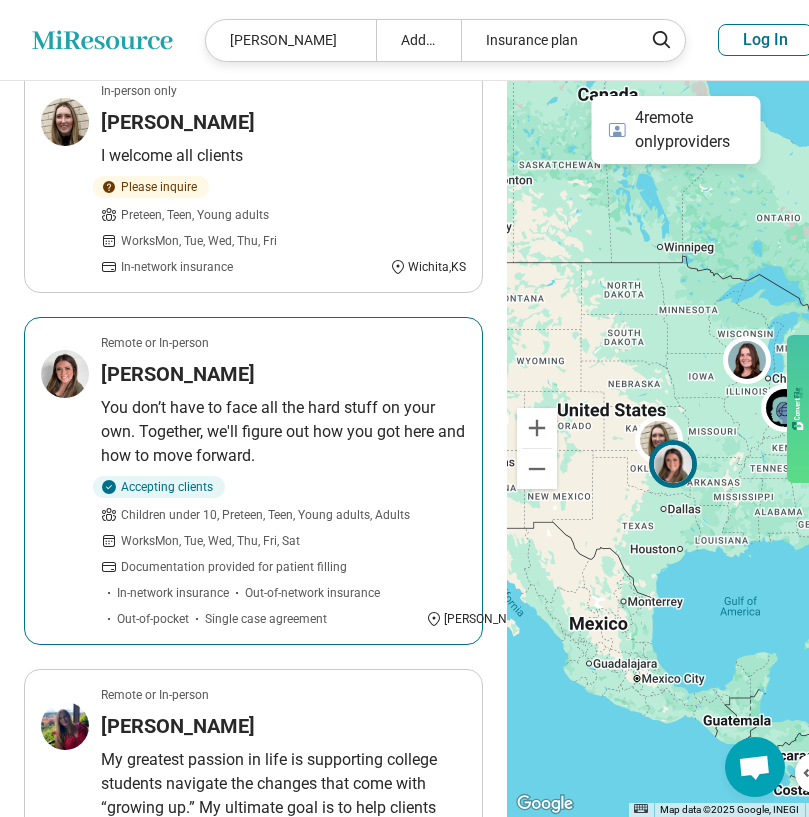 scroll, scrollTop: 509, scrollLeft: 0, axis: vertical 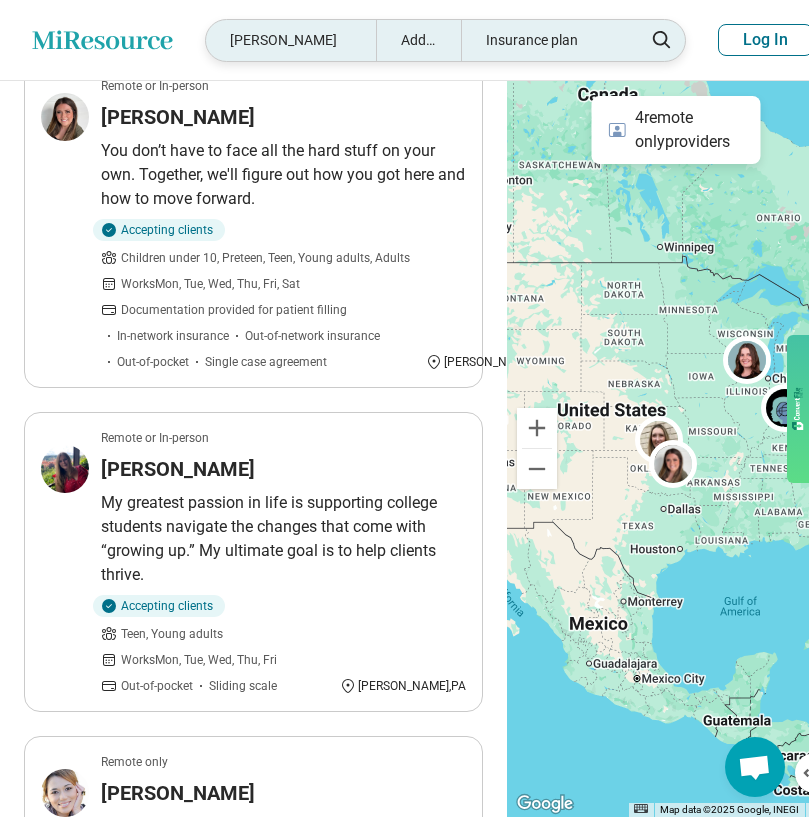 click on "madeline rose" at bounding box center [291, 40] 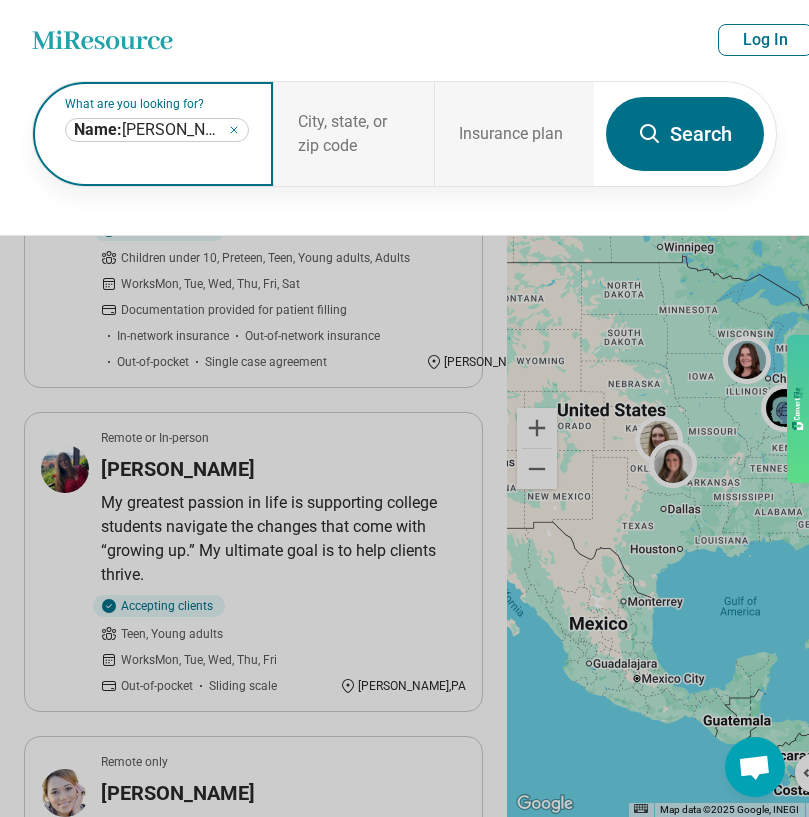 click 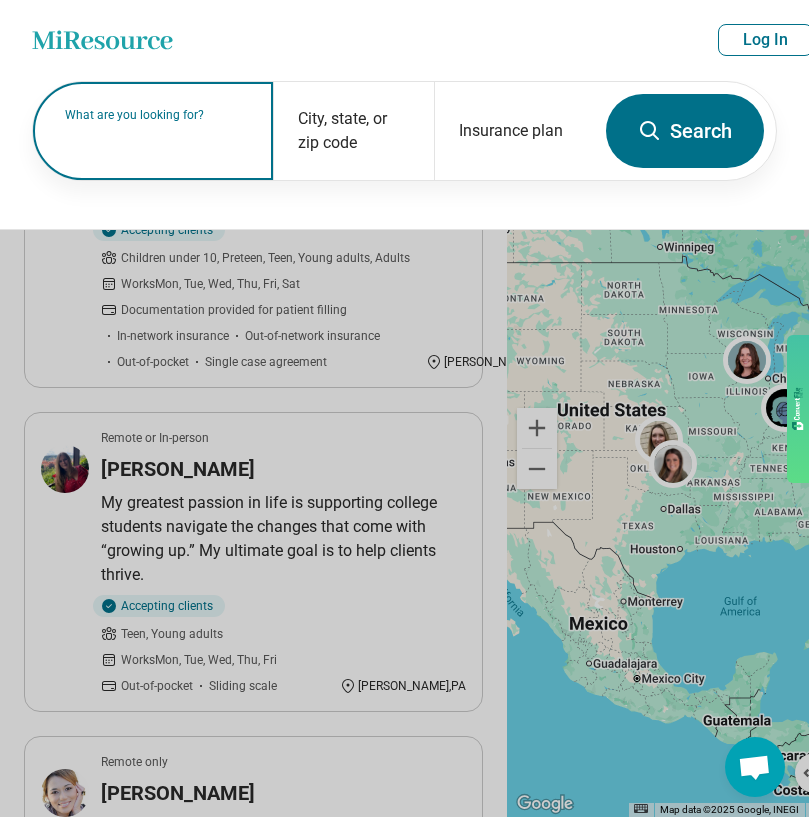 click on "What are you looking for?" at bounding box center (157, 115) 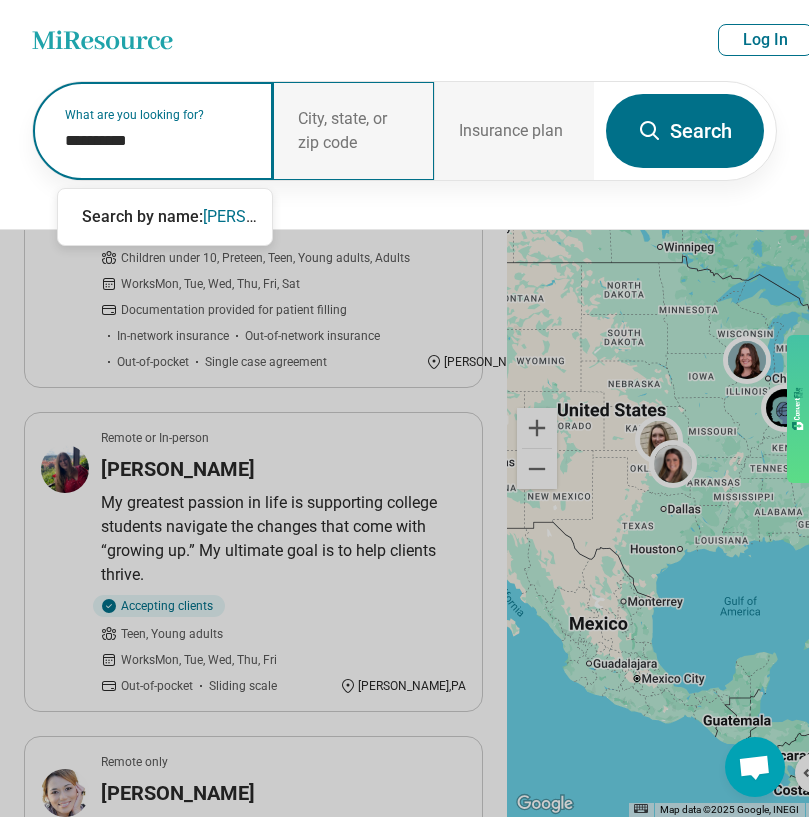 type on "**********" 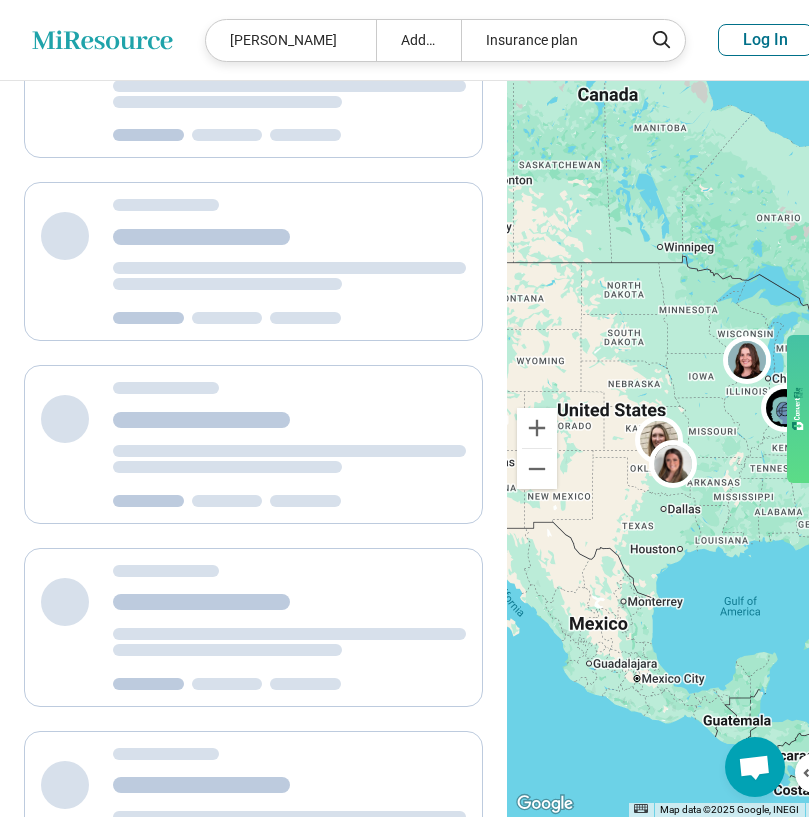 scroll, scrollTop: 0, scrollLeft: 0, axis: both 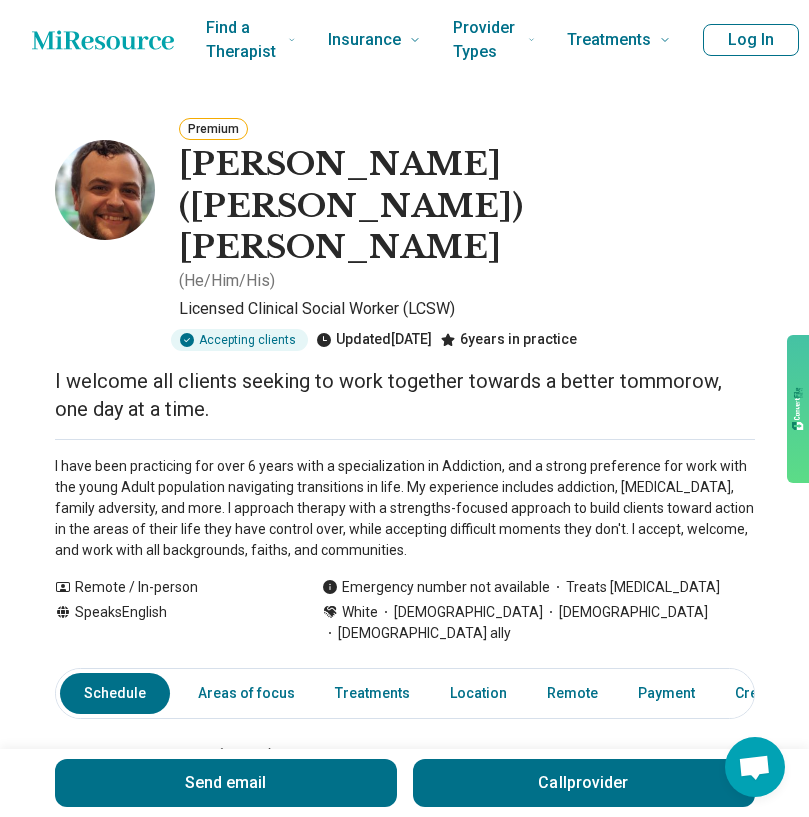 click on "I have been practicing for over 6 years with a specialization in Addiction, and a strong preference for work with the young Adult population navigating transitions in life. My experience includes addiction, depression, anxiety, family adversity, and more. I approach therapy with a strengths-focused approach to build clients toward action in the areas of their life they have control over, while accepting difficult moments they don't. I accept, welcome, and work with all backgrounds, faiths, and communities." at bounding box center [405, 508] 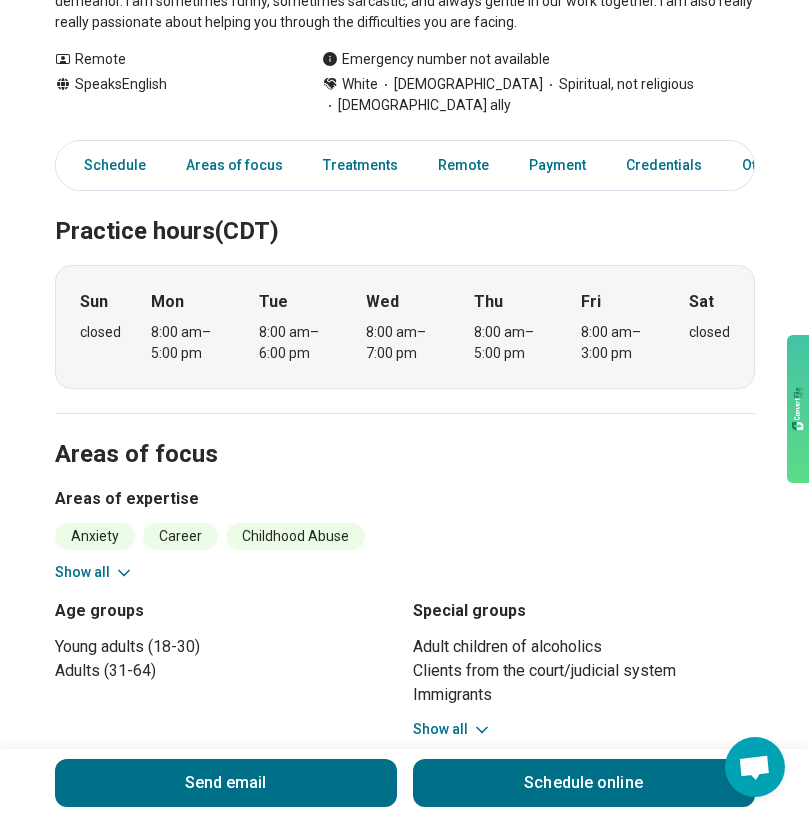 scroll, scrollTop: 0, scrollLeft: 0, axis: both 